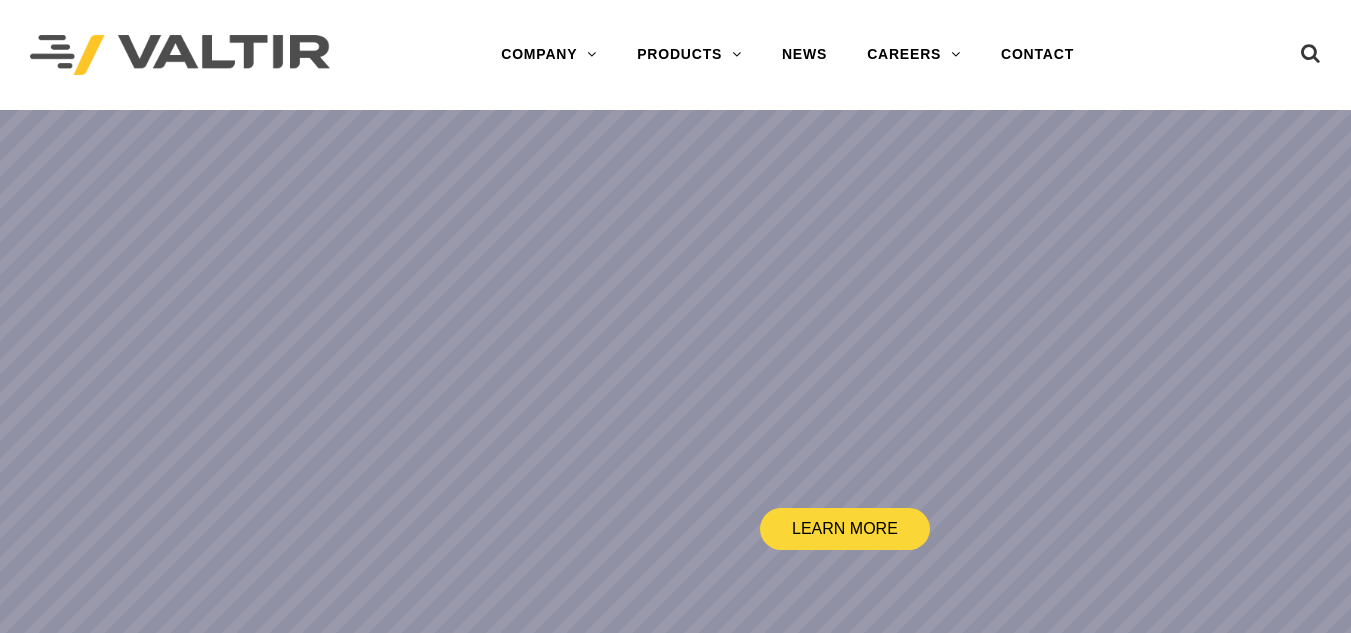 scroll, scrollTop: 0, scrollLeft: 0, axis: both 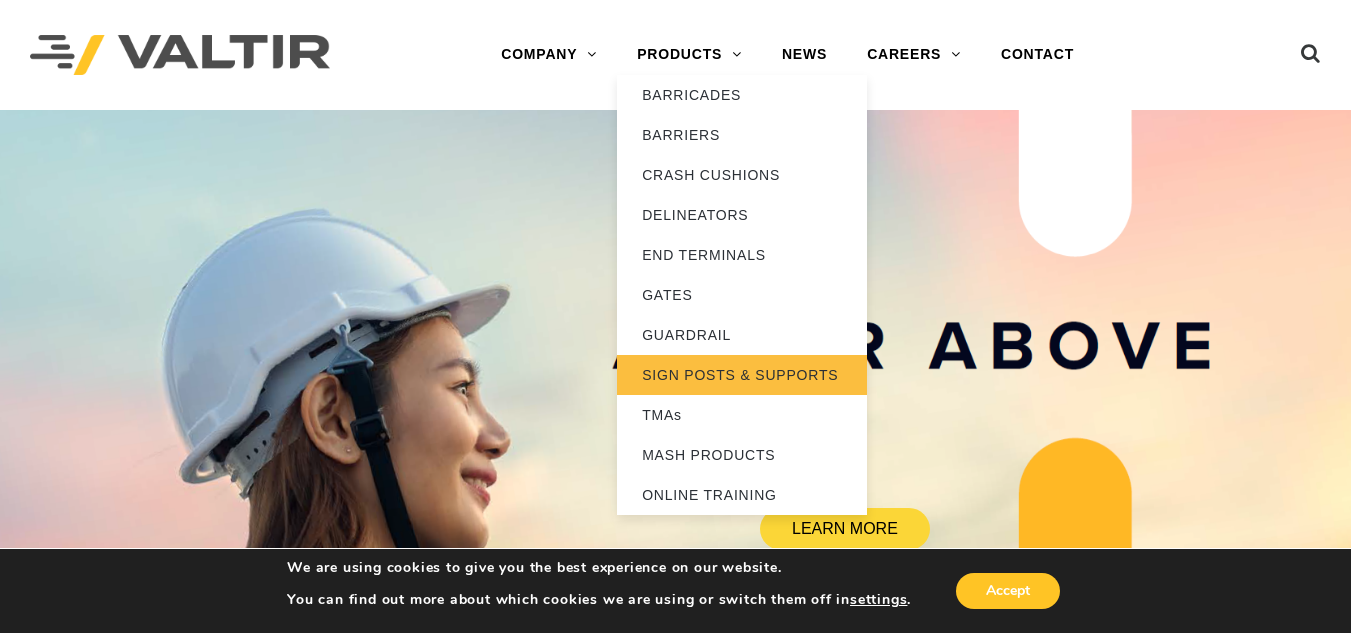 click on "SIGN POSTS & SUPPORTS" at bounding box center [742, 375] 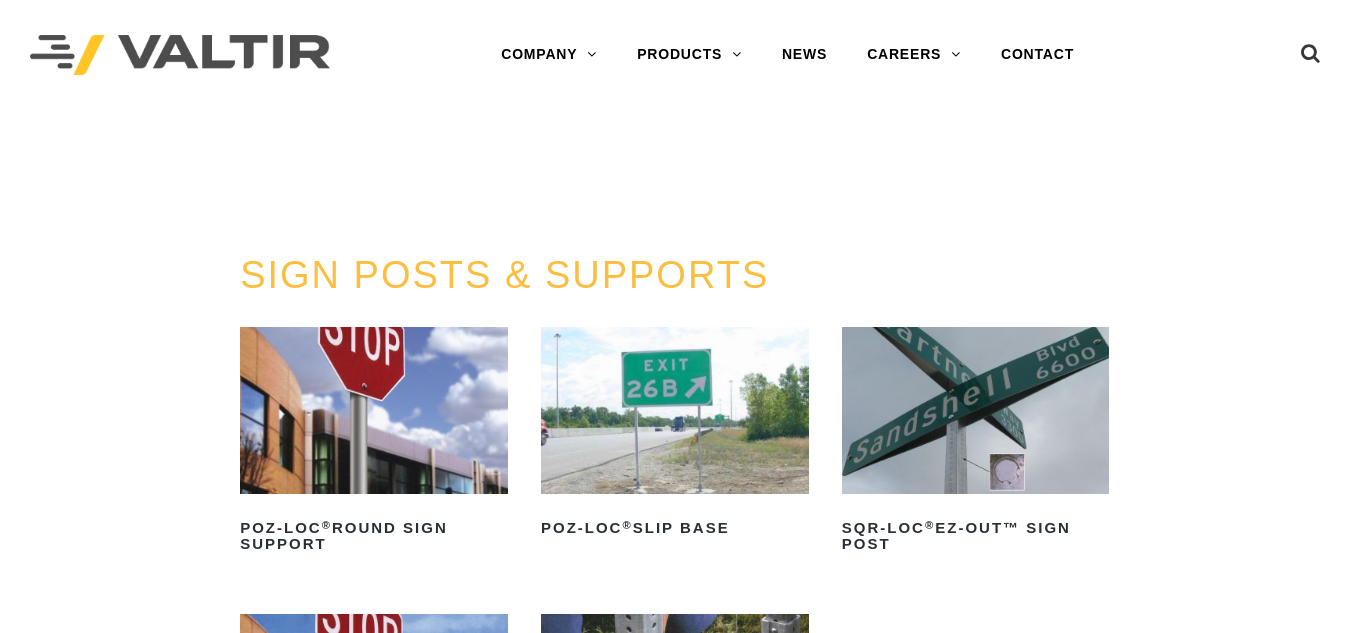 scroll, scrollTop: 0, scrollLeft: 0, axis: both 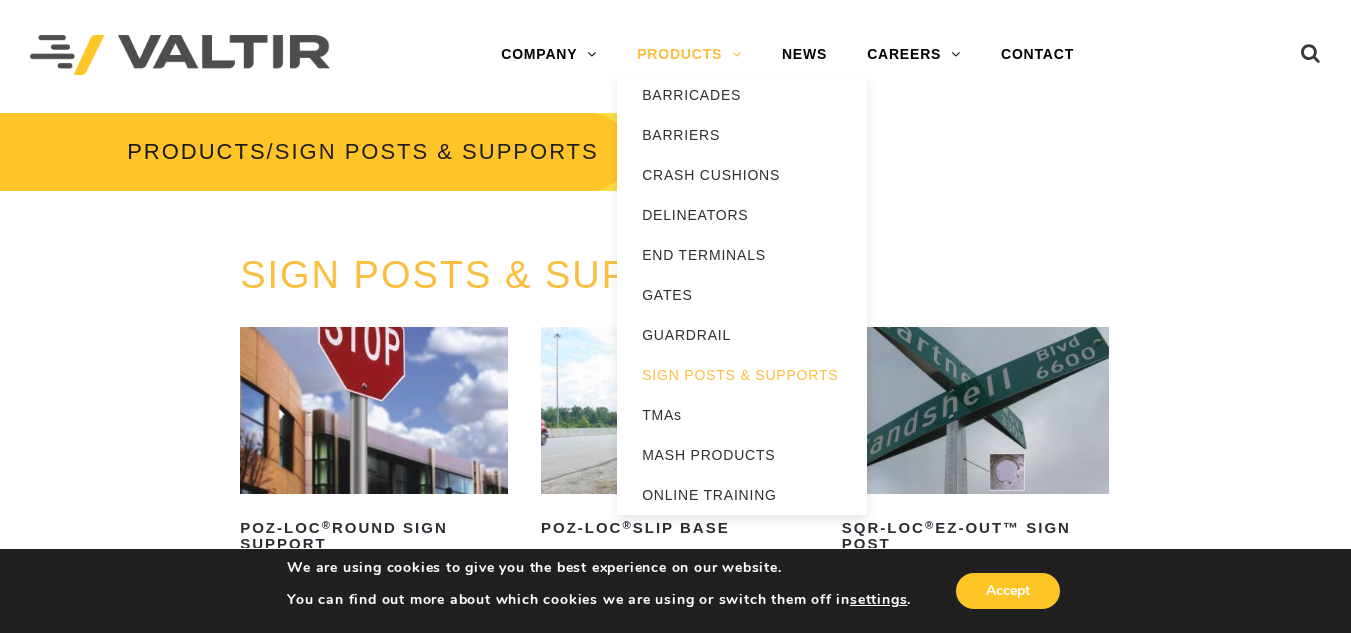 click on "PRODUCTS" at bounding box center [689, 55] 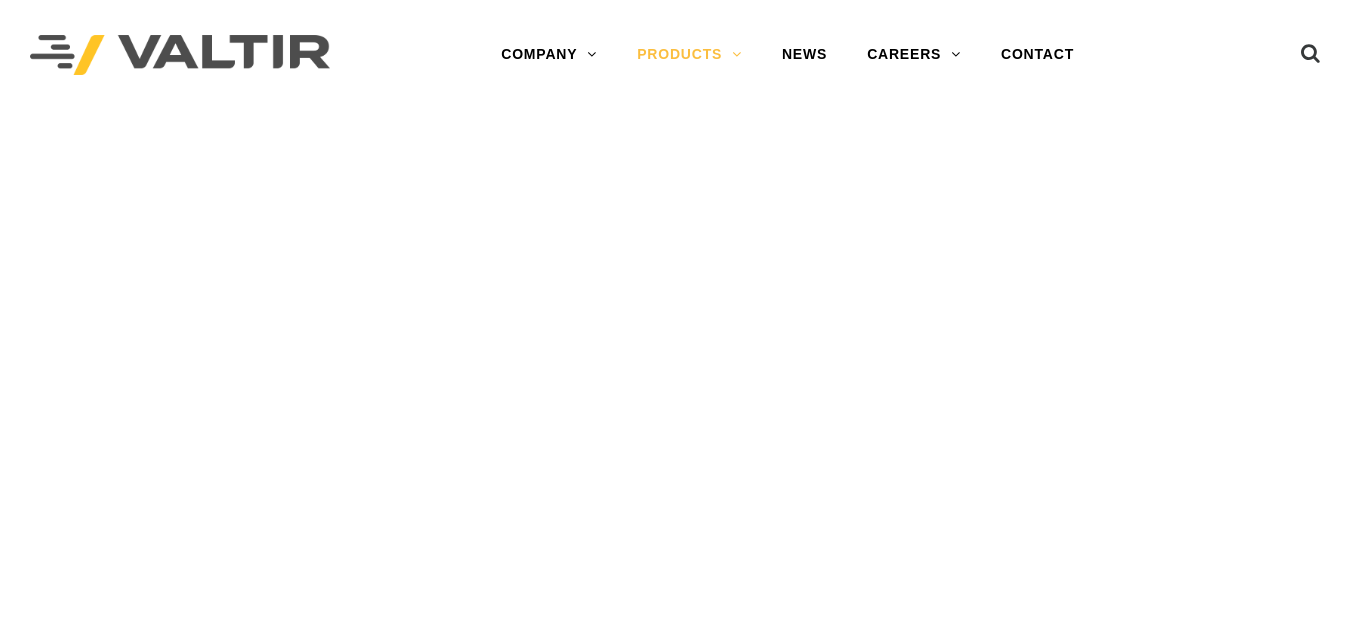 scroll, scrollTop: 0, scrollLeft: 0, axis: both 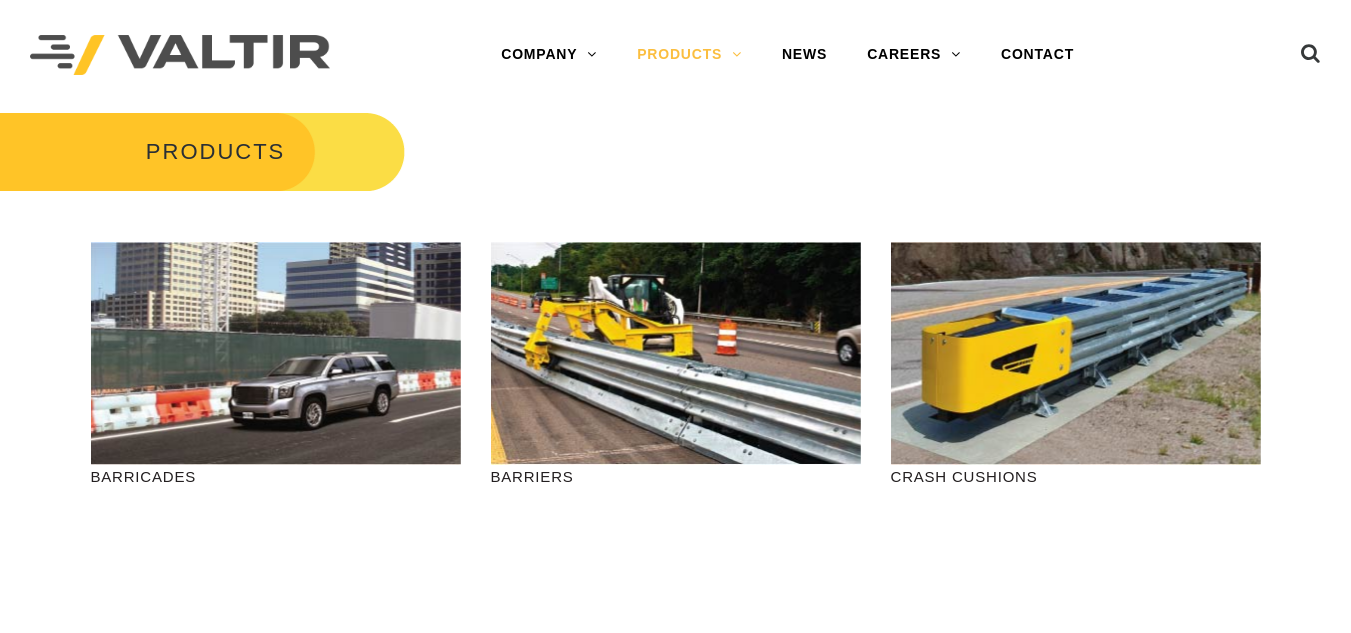 click on "PRODUCTS" at bounding box center (689, 55) 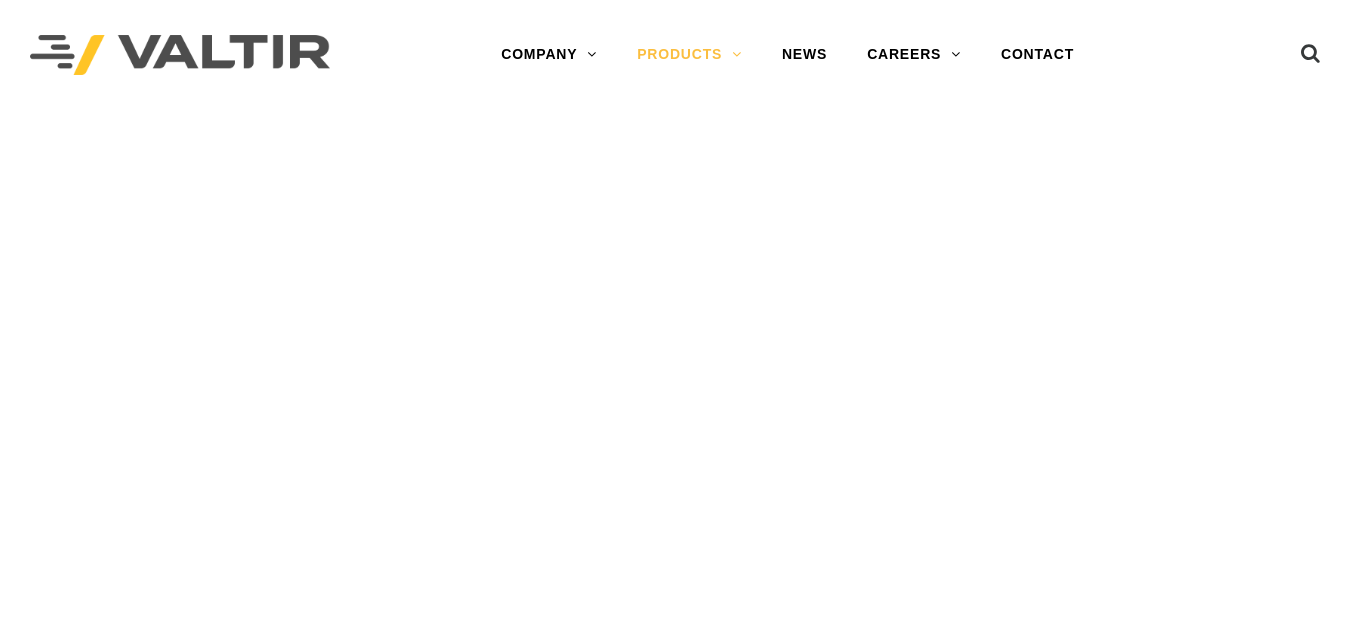 scroll, scrollTop: 0, scrollLeft: 0, axis: both 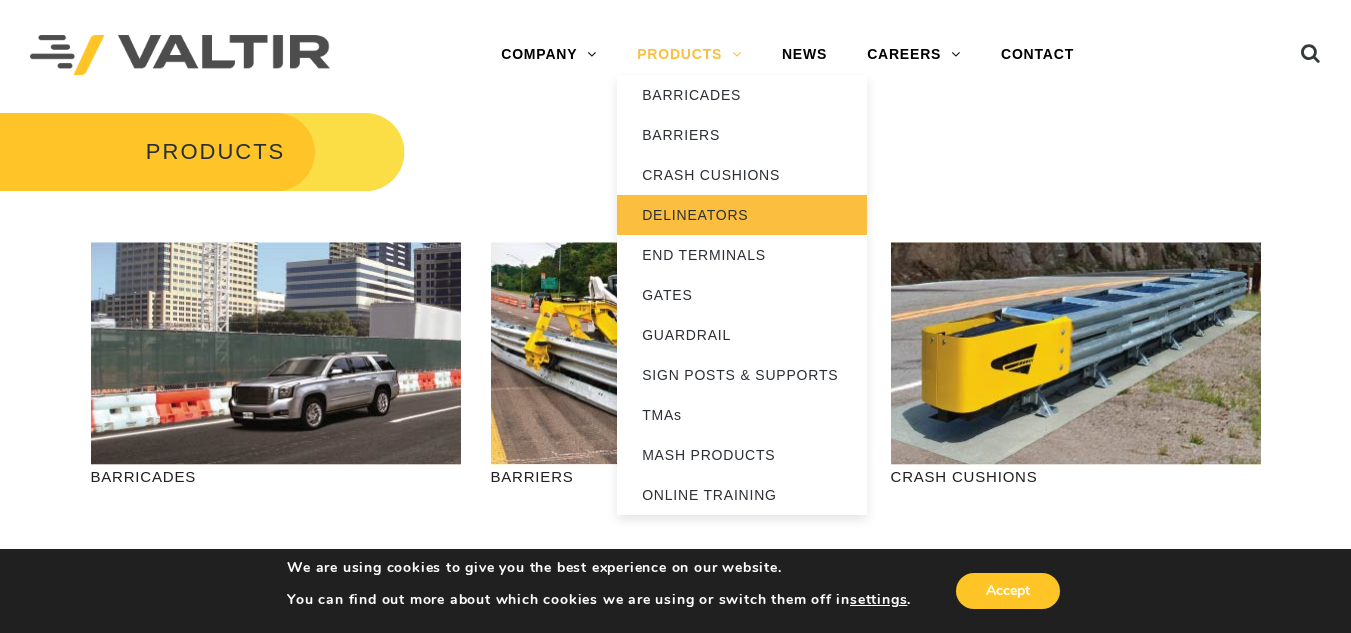 click on "DELINEATORS" at bounding box center (742, 215) 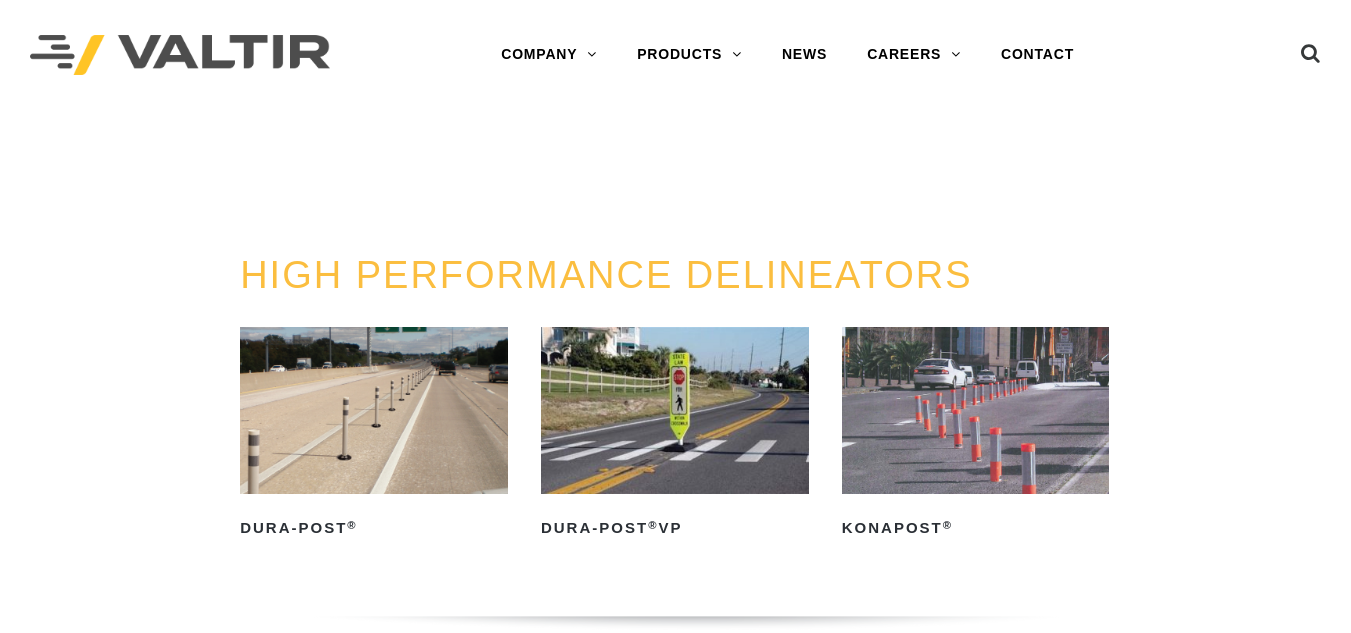 scroll, scrollTop: 0, scrollLeft: 0, axis: both 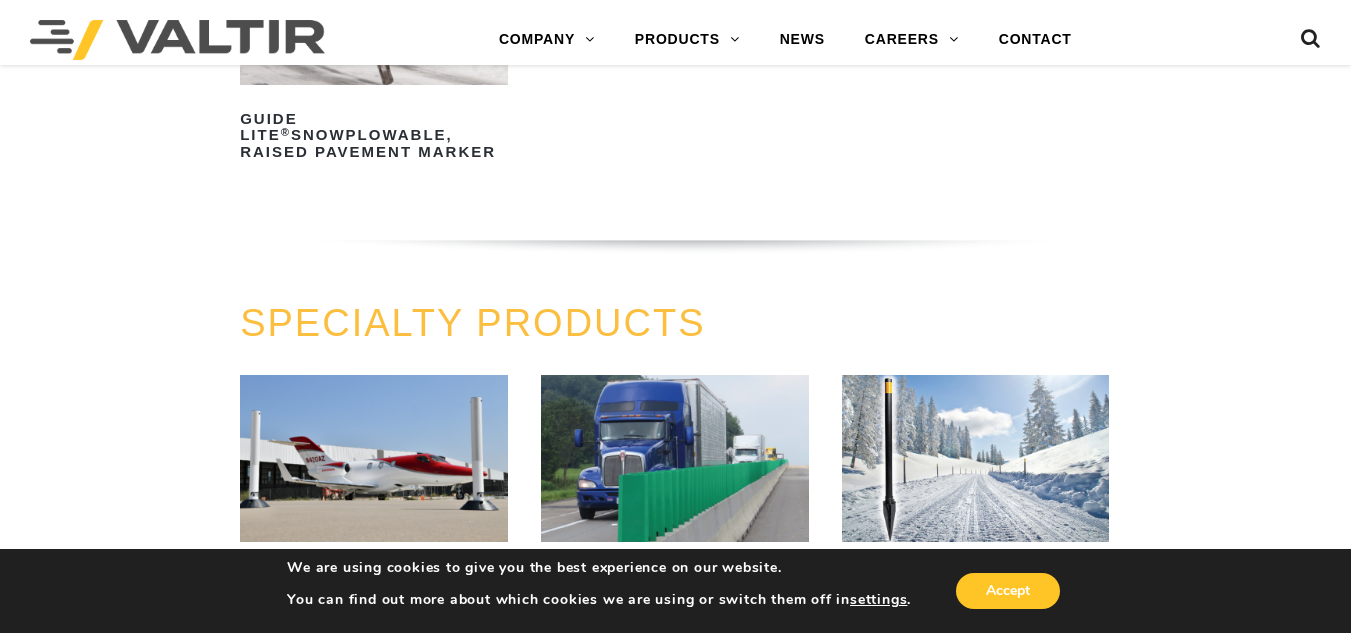 click on "SPECIALTY PRODUCTS
Safe-Hit ®  Airport Marker
Read more
Safe-Hit ®  Glarescreen
Read more
Safe-Hit ®  Sno-Post ™
Read more" at bounding box center [675, 483] 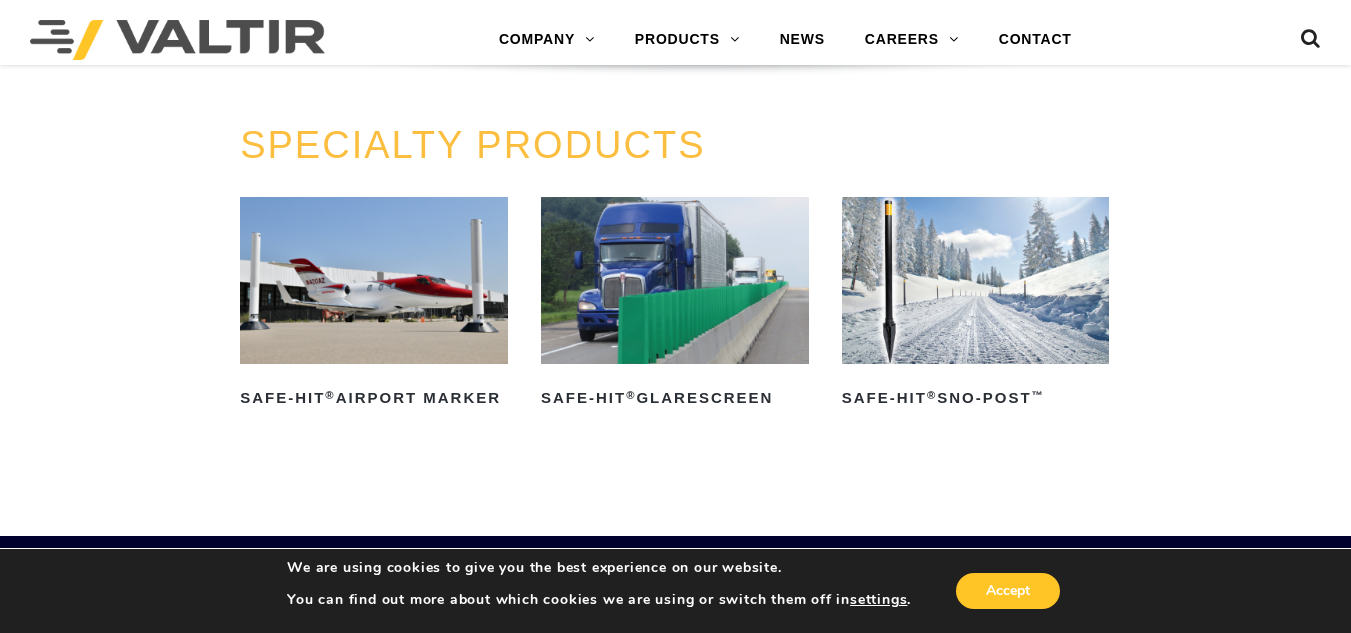 scroll, scrollTop: 1474, scrollLeft: 0, axis: vertical 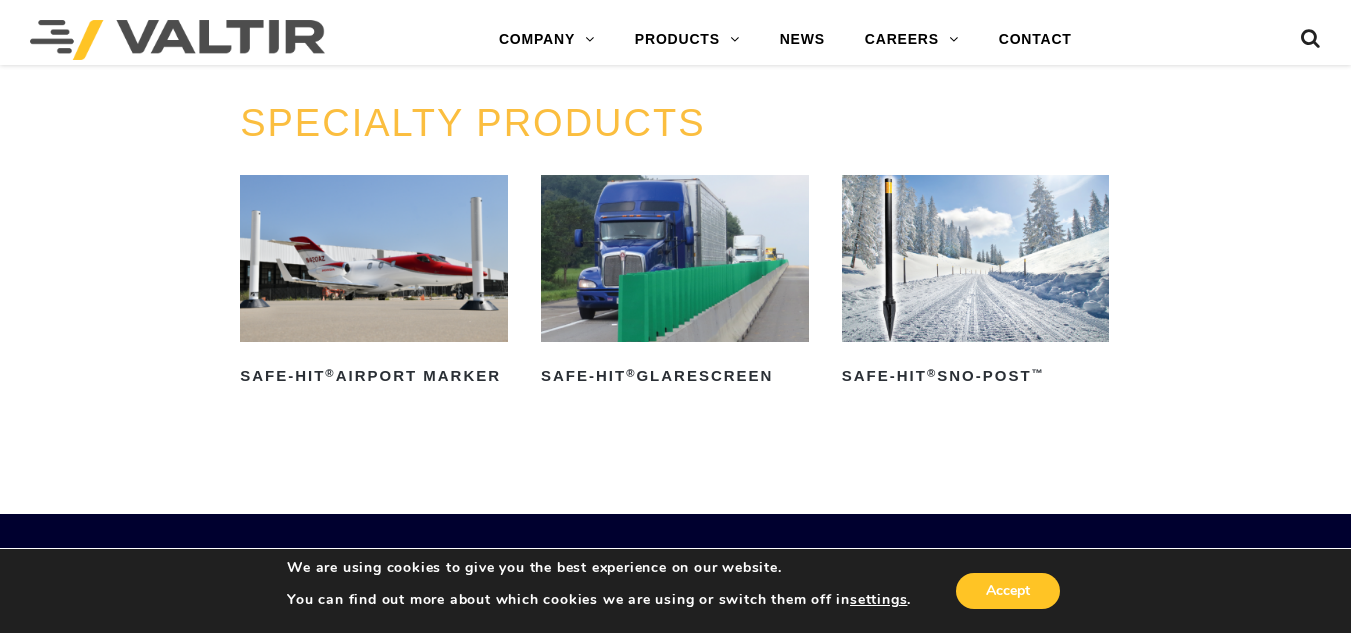 click at bounding box center [675, 258] 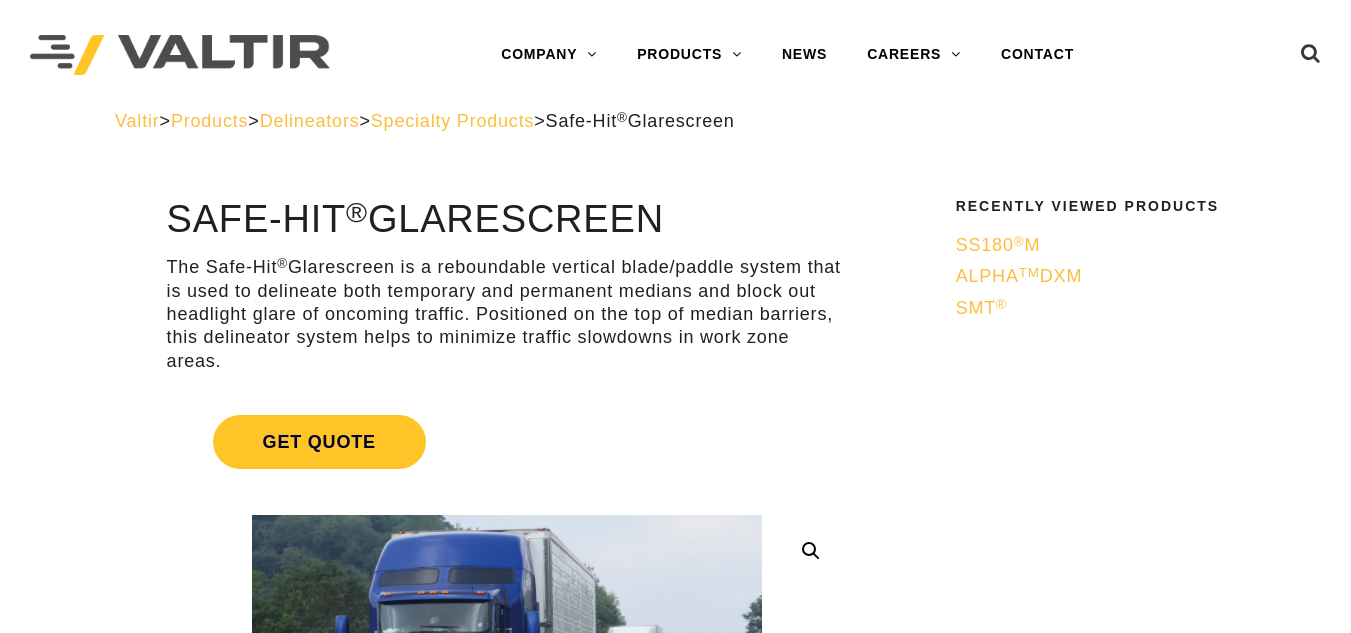 scroll, scrollTop: 0, scrollLeft: 0, axis: both 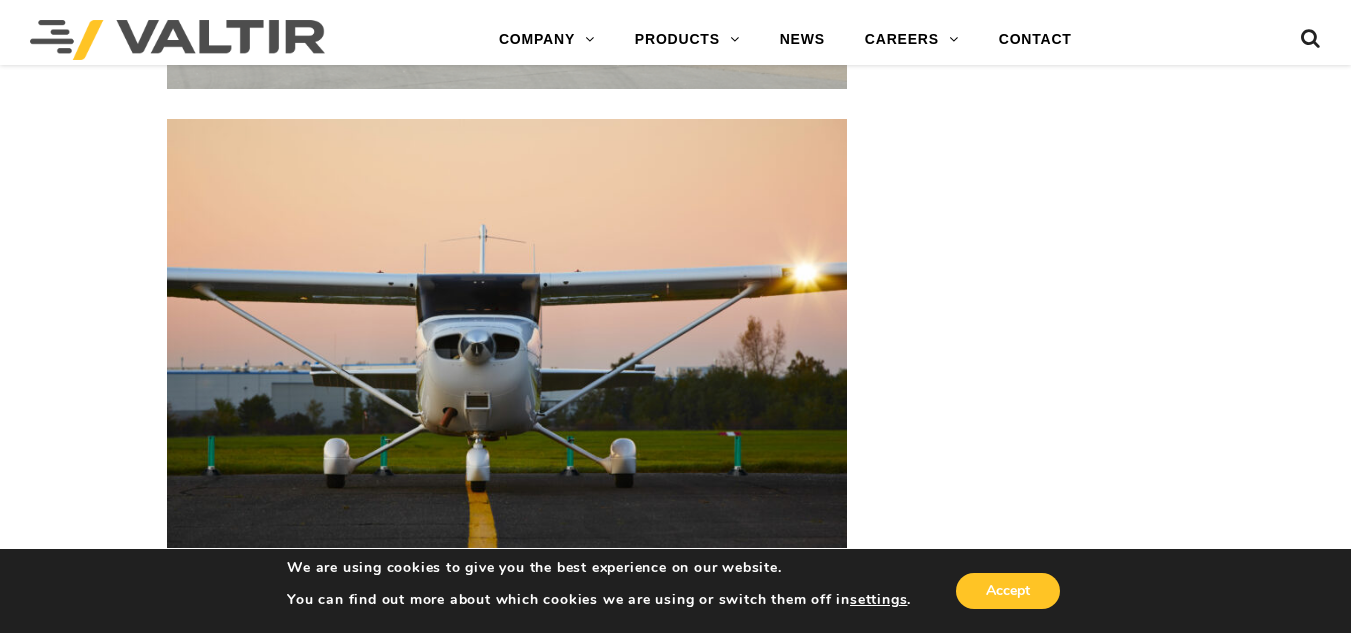 drag, startPoint x: 1360, startPoint y: 35, endPoint x: 1357, endPoint y: 349, distance: 314.01434 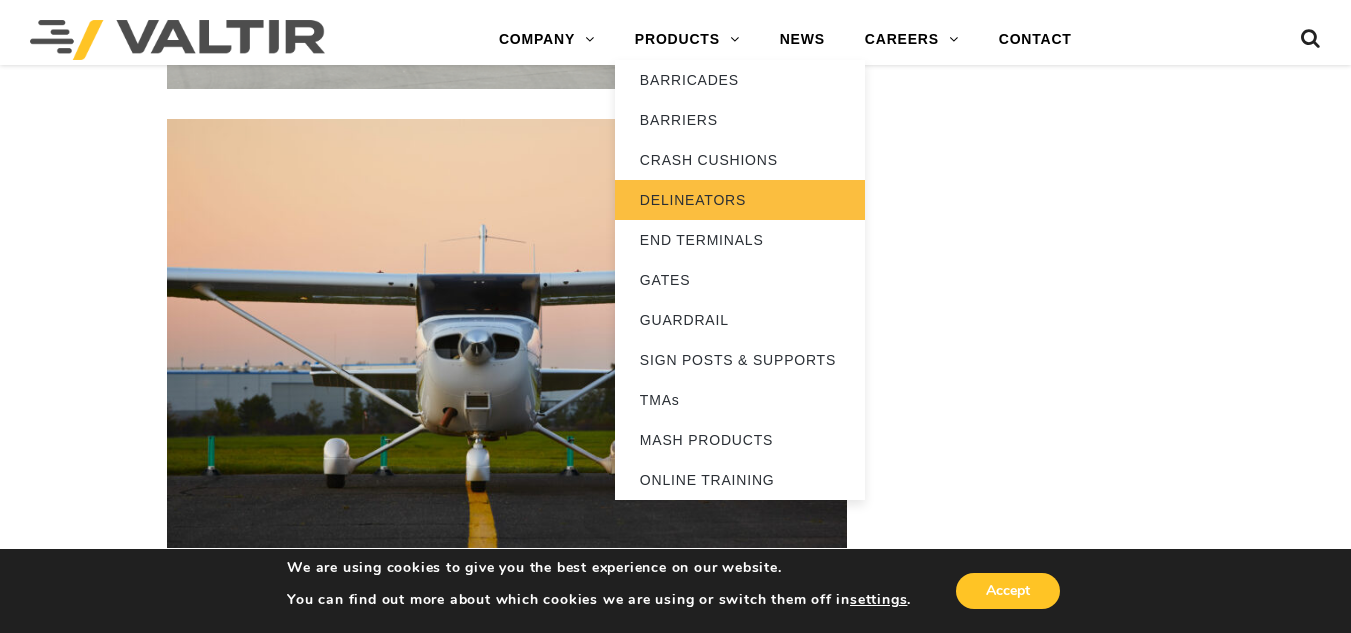 click on "DELINEATORS" at bounding box center (740, 200) 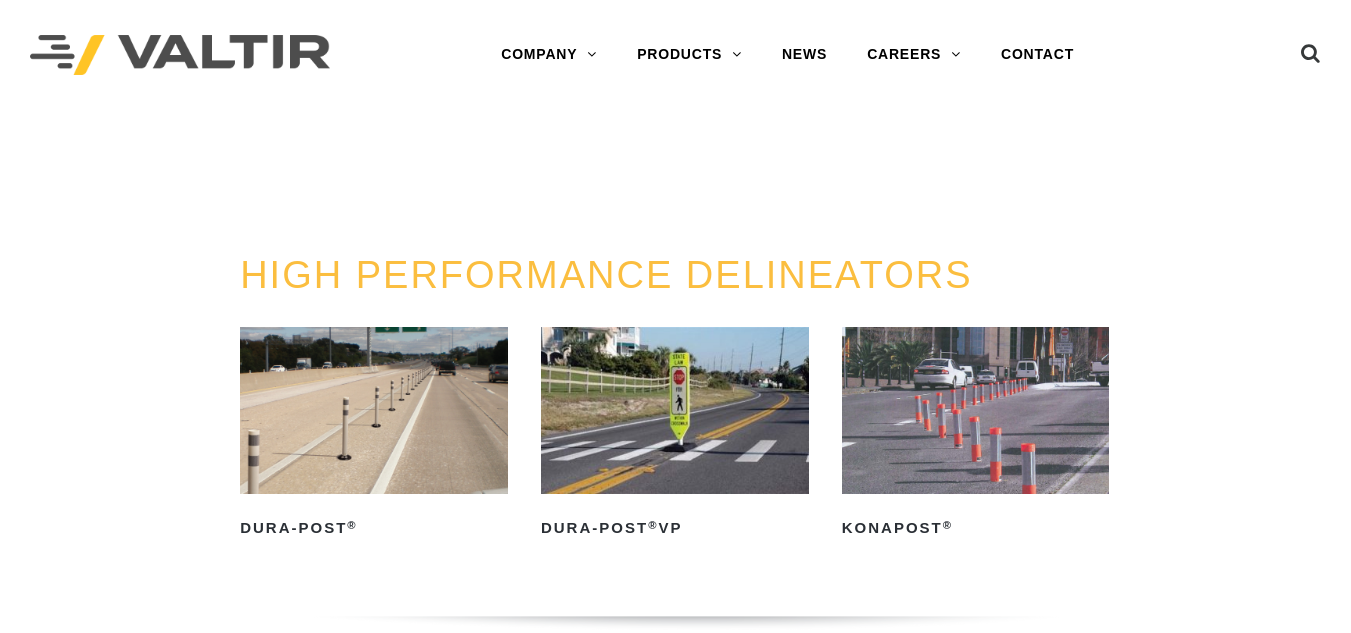 scroll, scrollTop: 0, scrollLeft: 0, axis: both 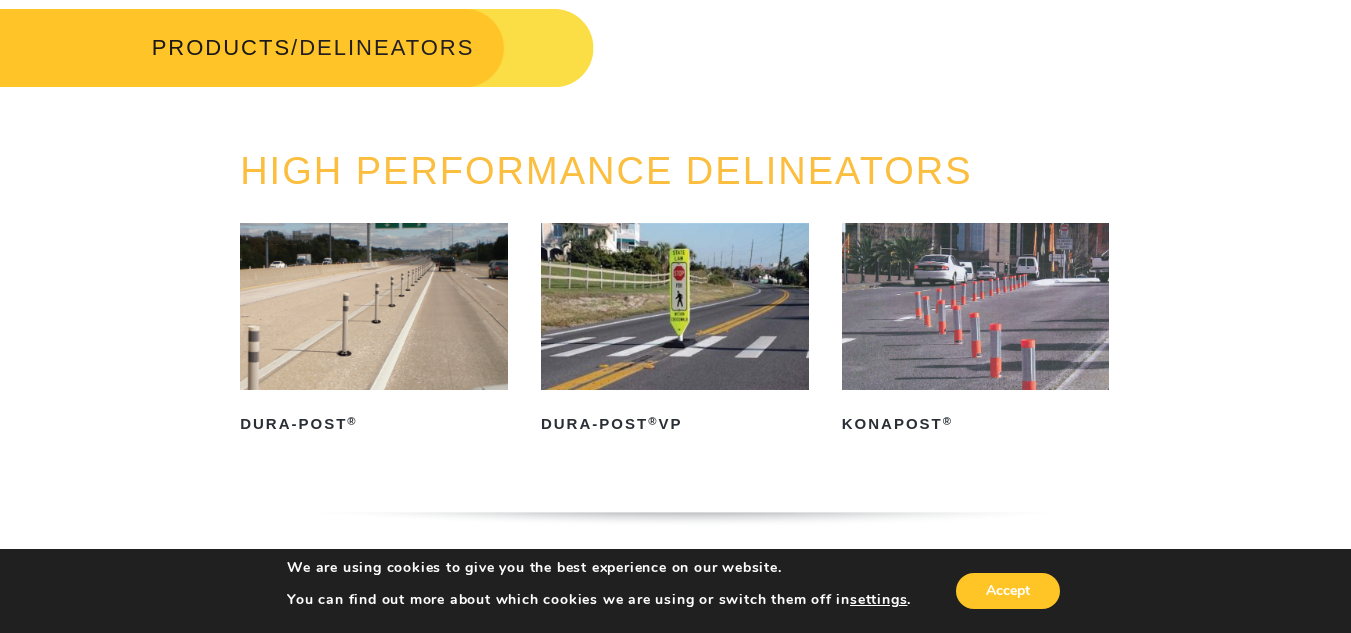click at bounding box center [374, 306] 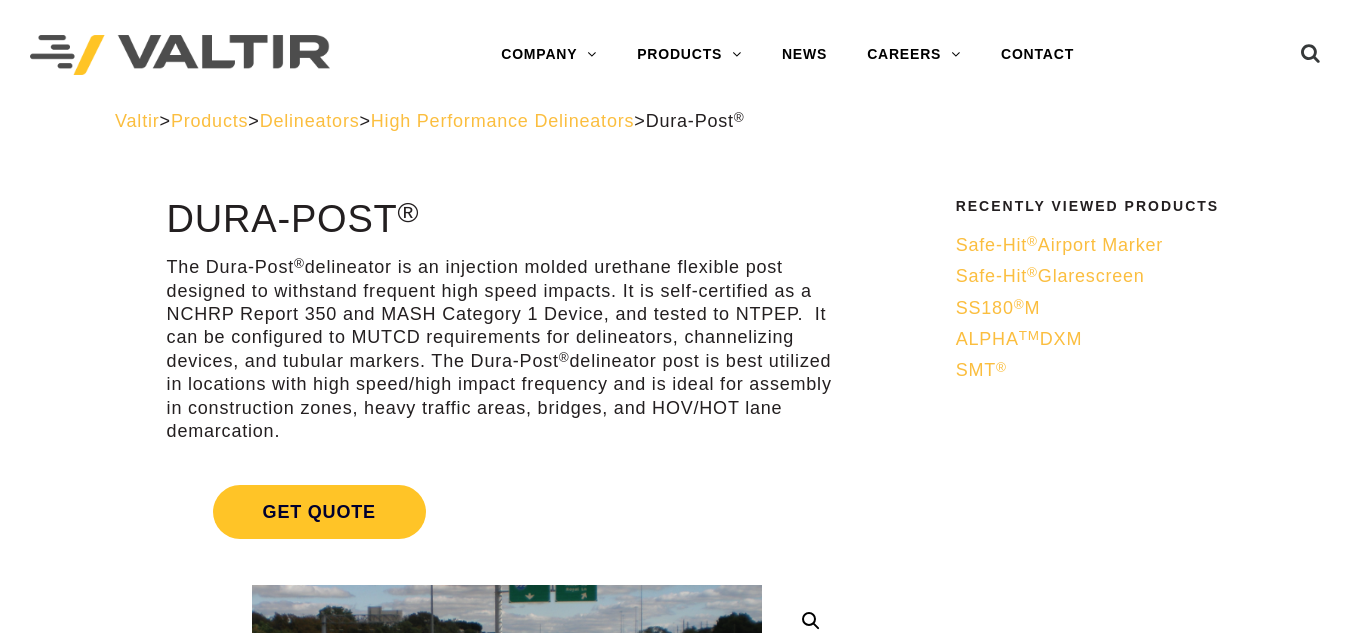 scroll, scrollTop: 0, scrollLeft: 0, axis: both 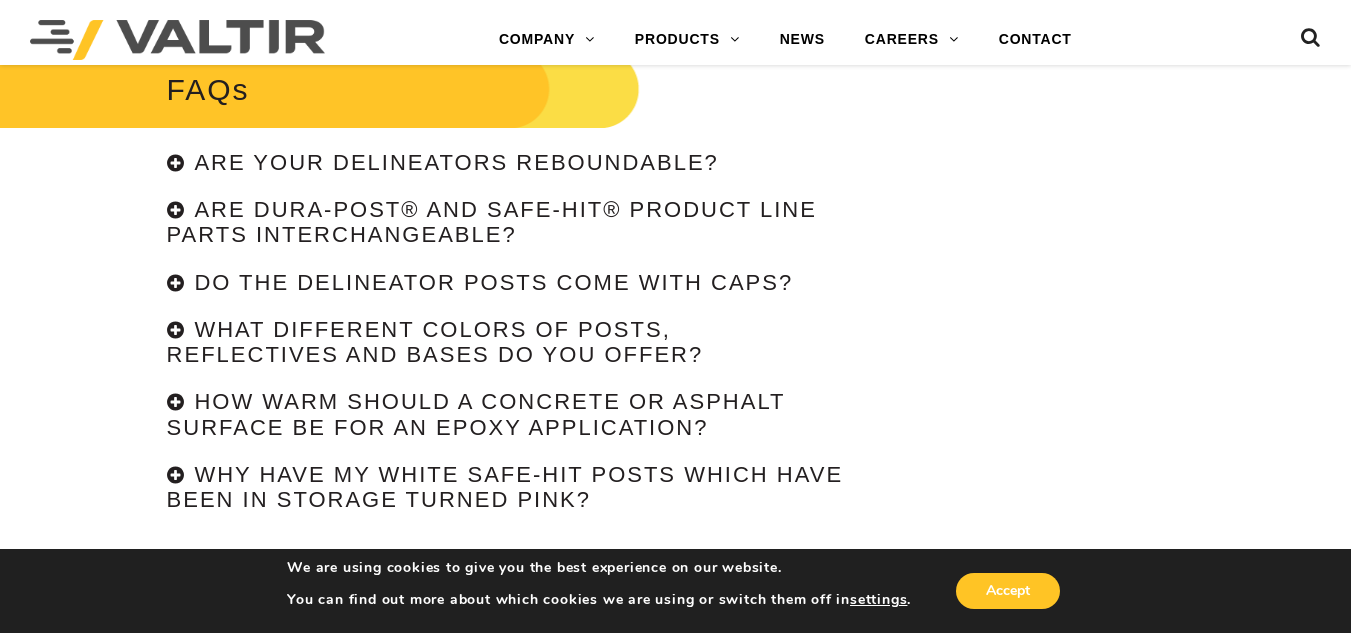 drag, startPoint x: 1359, startPoint y: 28, endPoint x: 1335, endPoint y: 407, distance: 379.75912 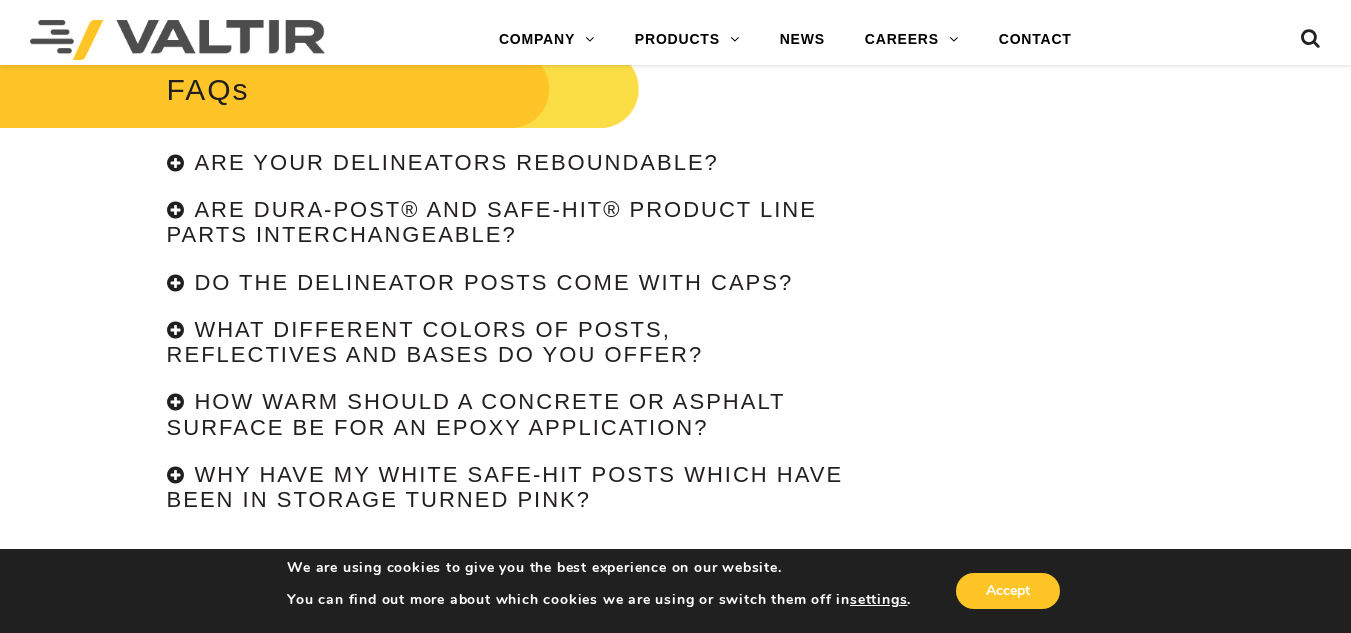 click on "**********" at bounding box center [675, -1149] 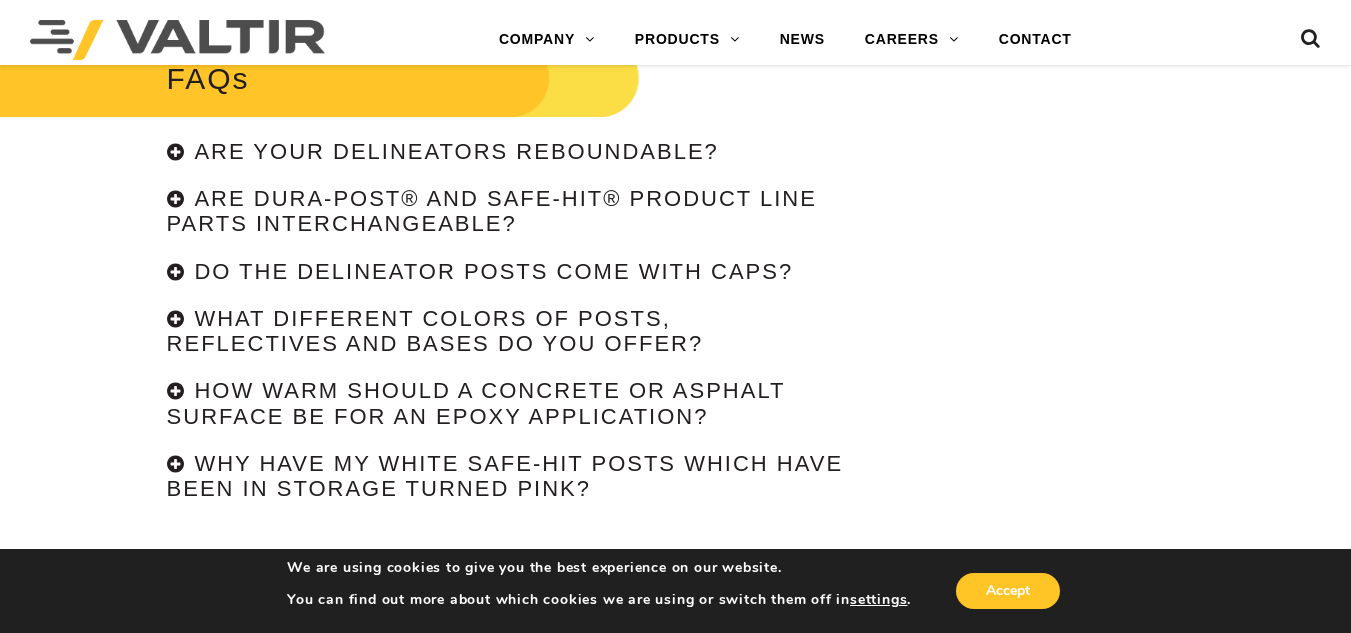 scroll, scrollTop: 4348, scrollLeft: 0, axis: vertical 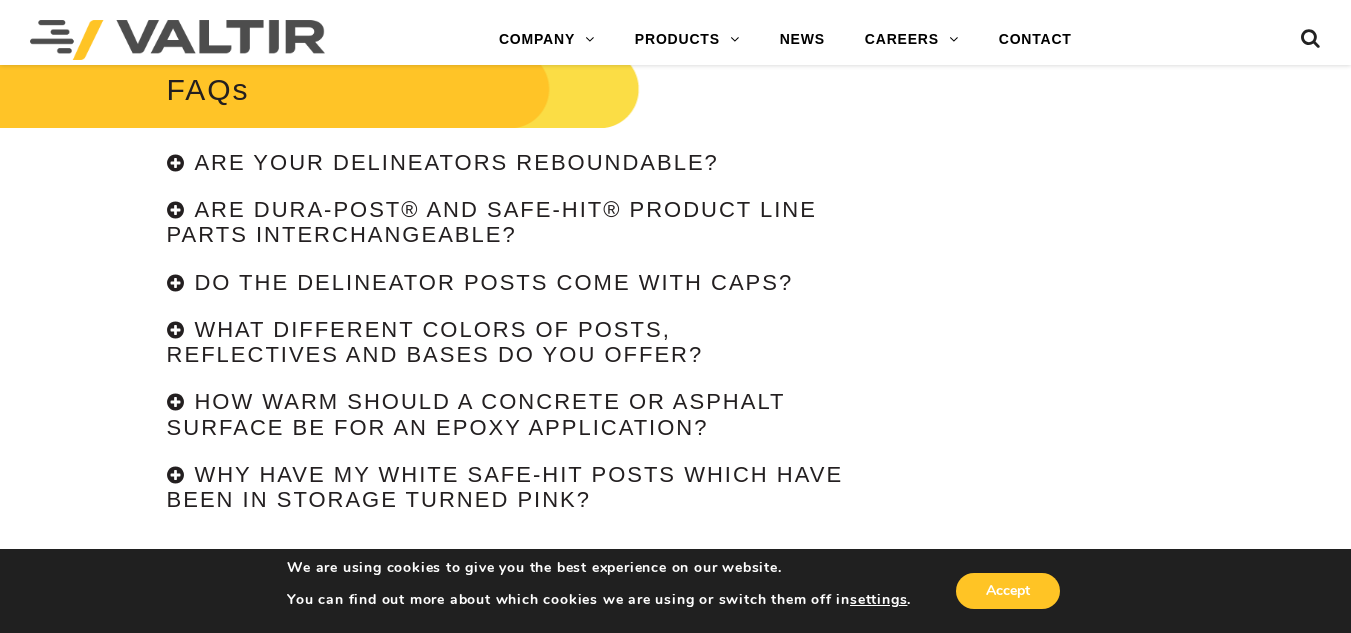 click on "What different colors of posts, reflectives and bases do you offer?" at bounding box center (507, 343) 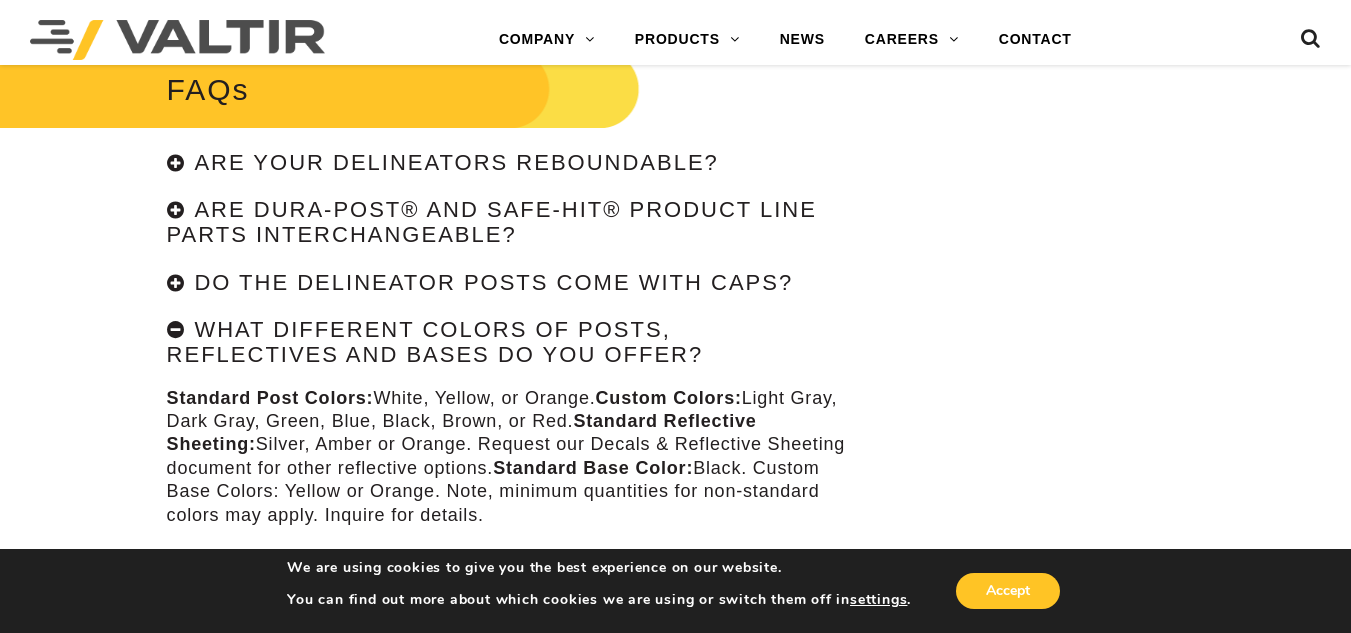 click on "Are your delineators reboundable?" at bounding box center (507, 163) 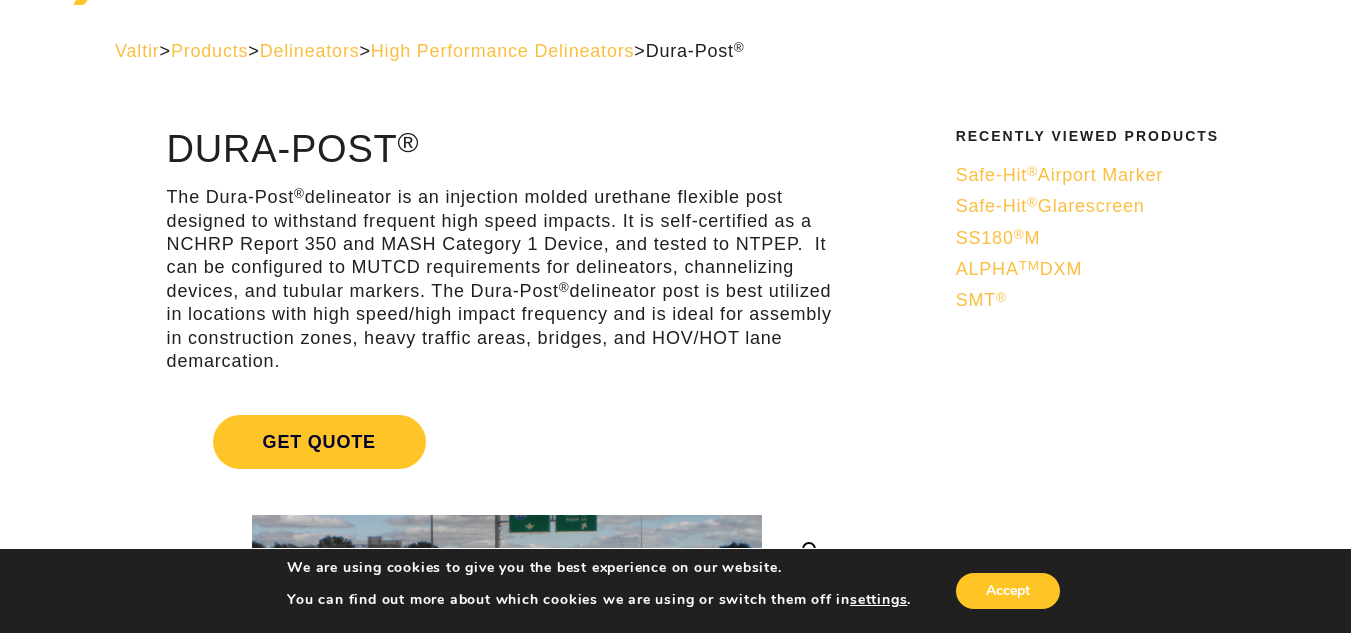 scroll, scrollTop: 46, scrollLeft: 0, axis: vertical 